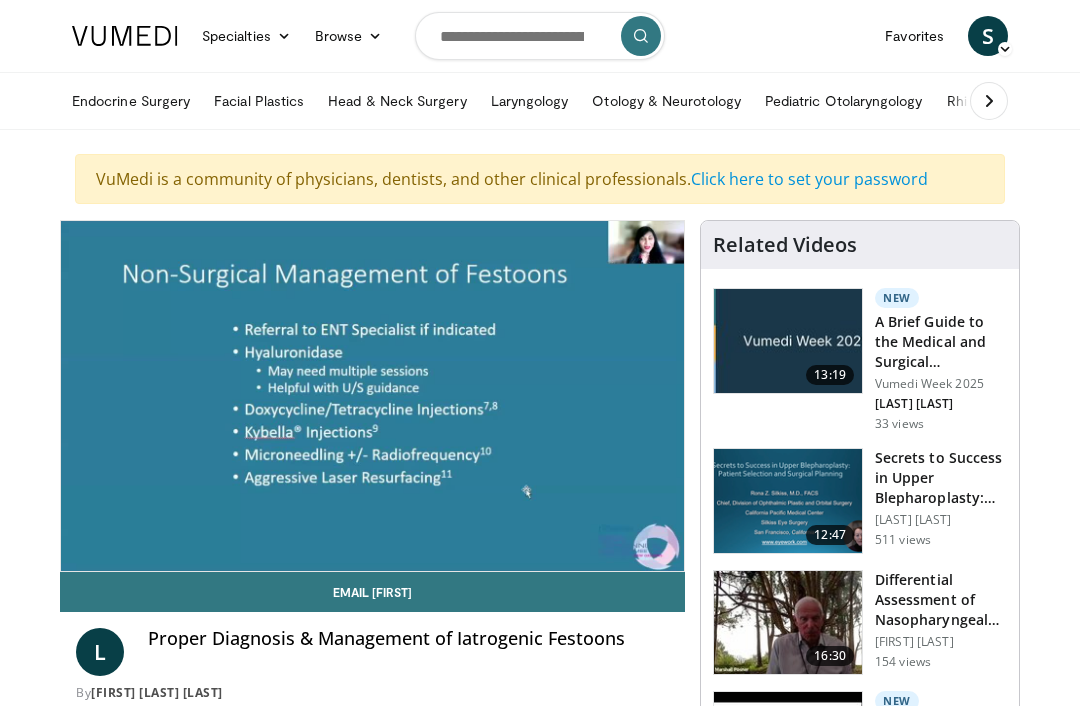 scroll, scrollTop: 0, scrollLeft: 0, axis: both 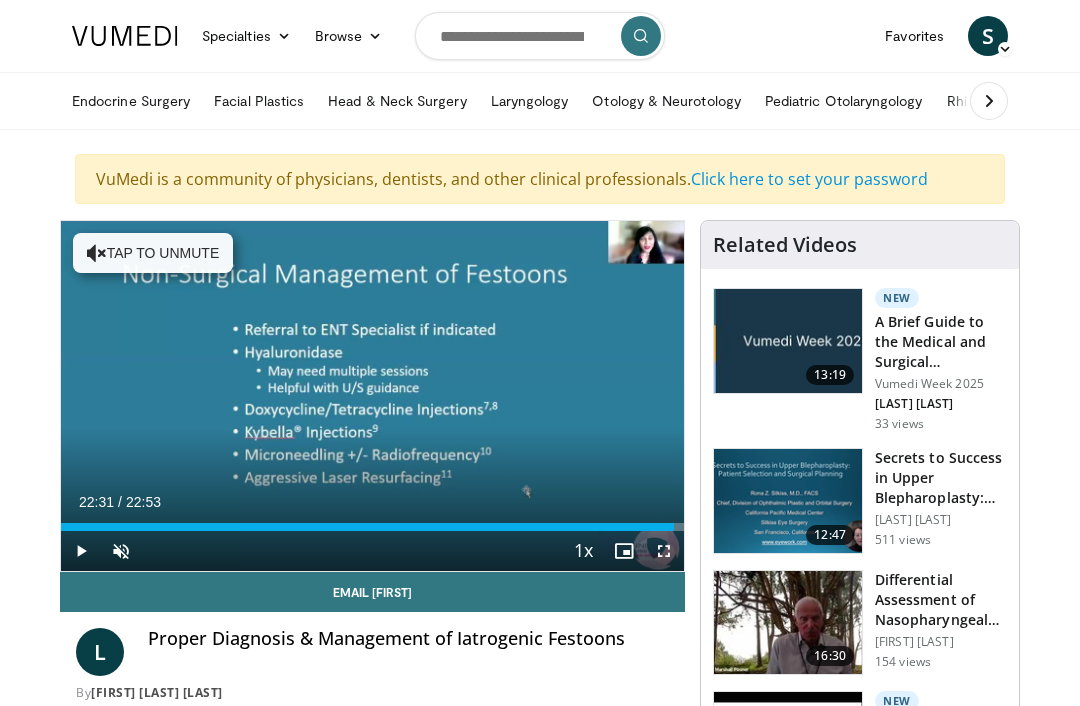 click at bounding box center (664, 551) 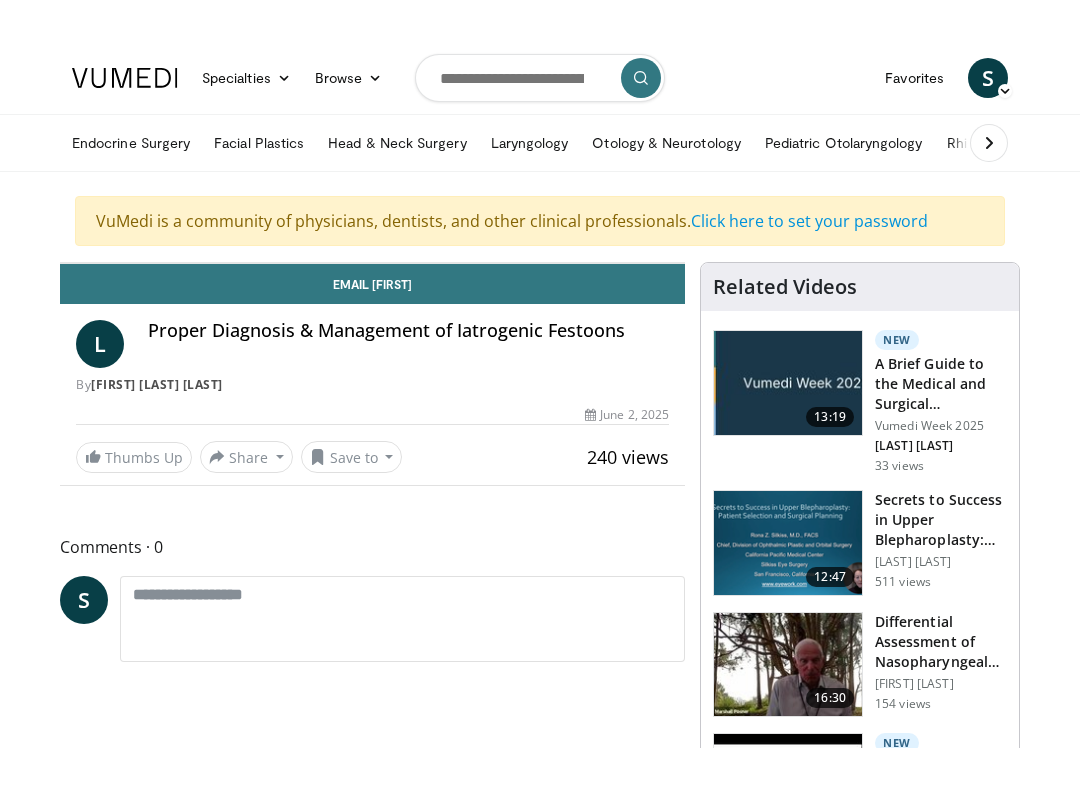 scroll, scrollTop: 20, scrollLeft: 0, axis: vertical 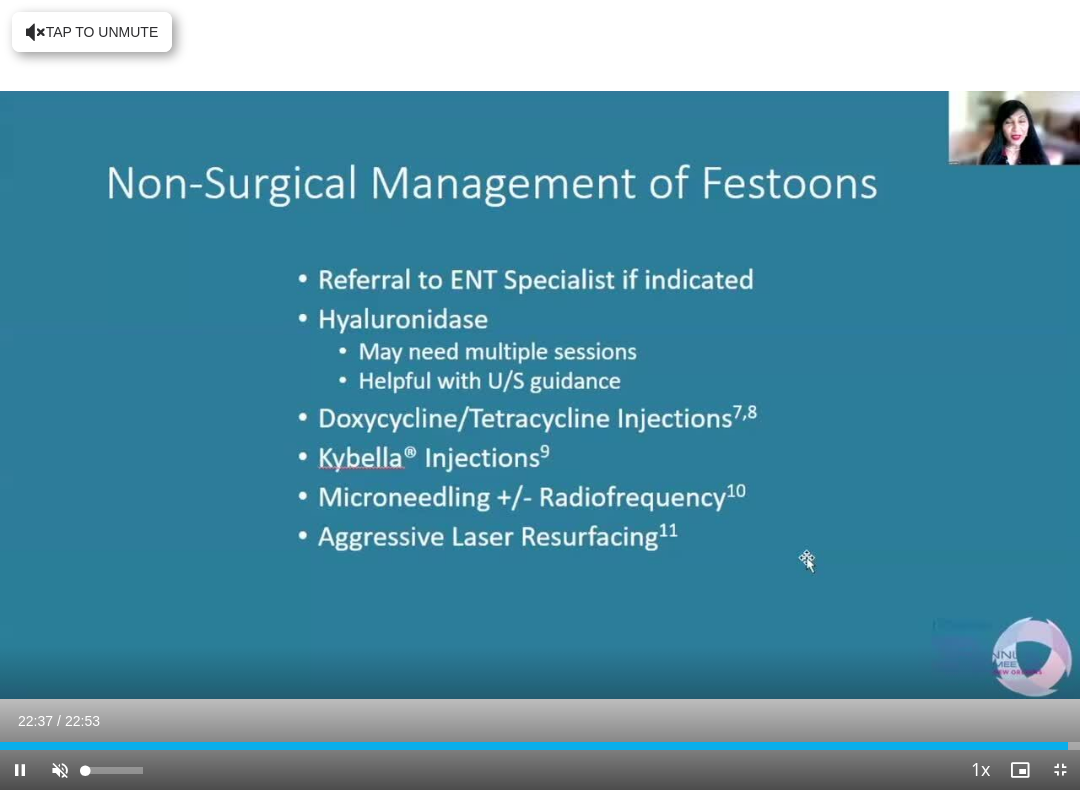 click at bounding box center [60, 770] 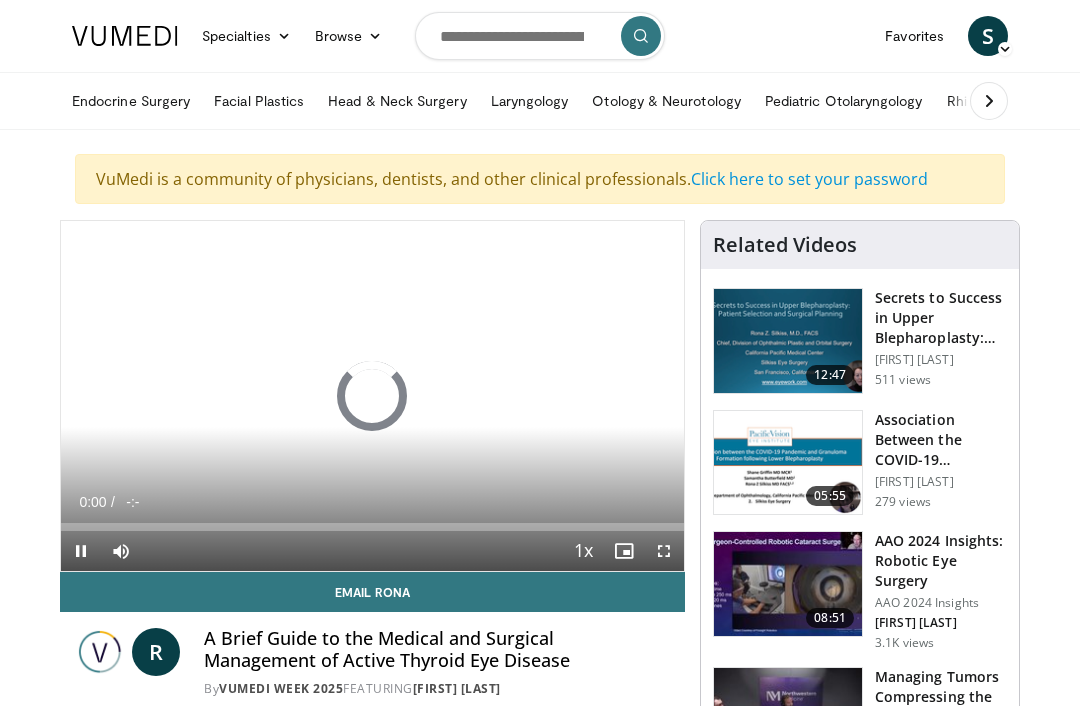 scroll, scrollTop: 0, scrollLeft: 0, axis: both 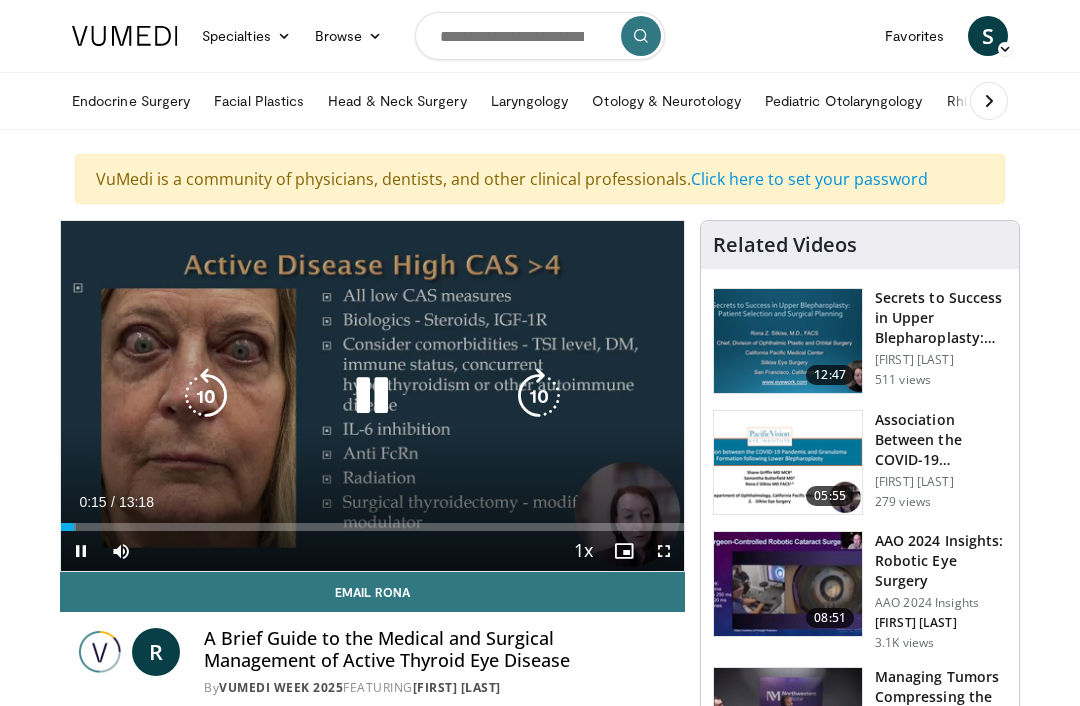 click at bounding box center (372, 396) 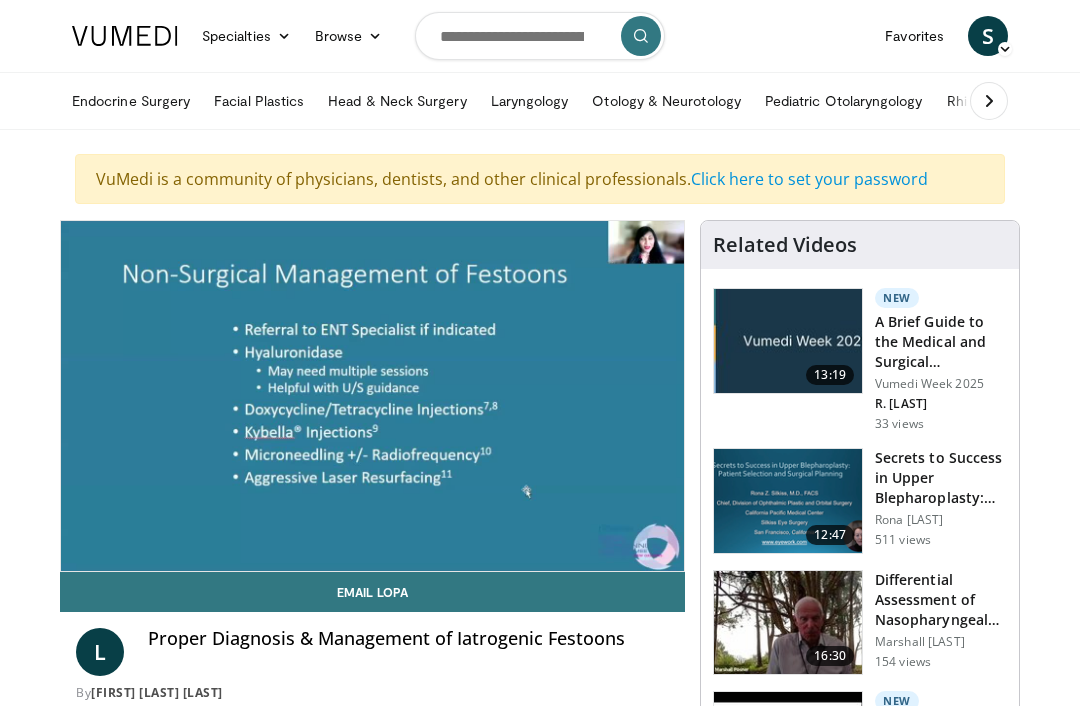 scroll, scrollTop: 0, scrollLeft: 0, axis: both 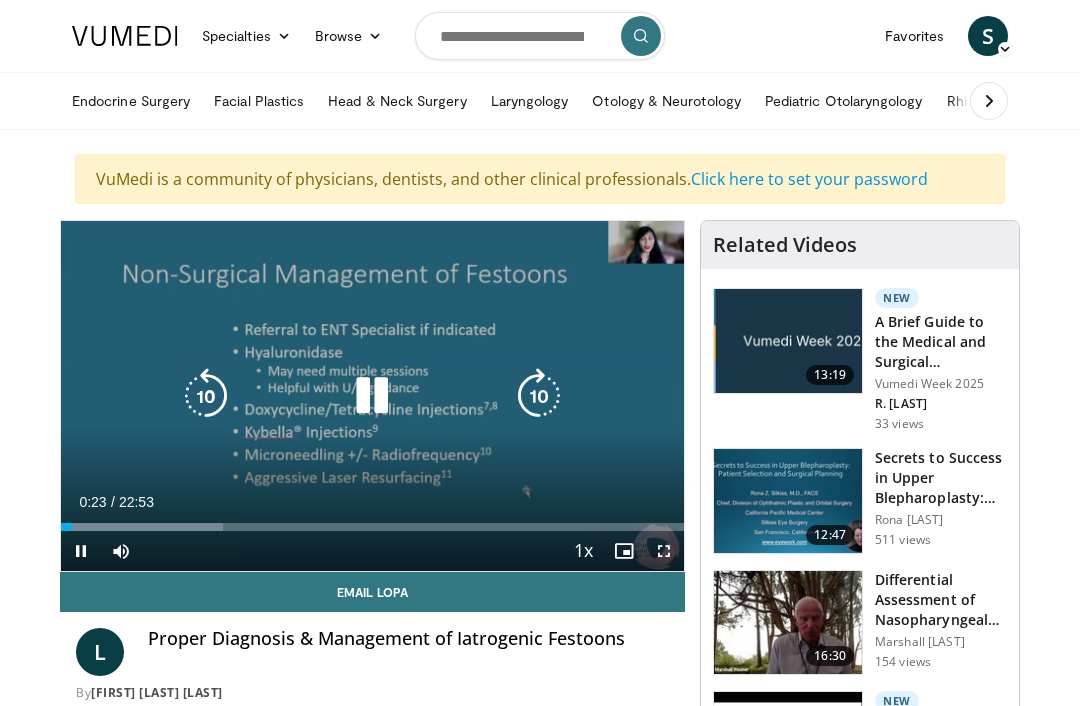 click at bounding box center (664, 551) 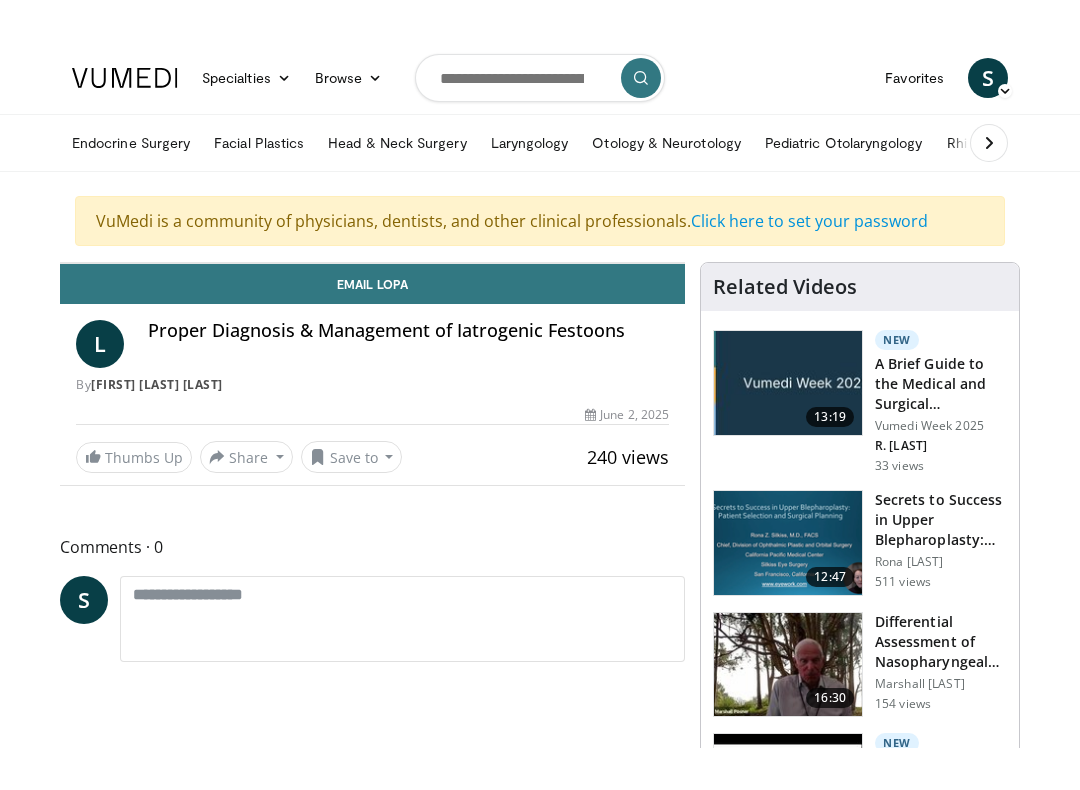 scroll, scrollTop: 20, scrollLeft: 0, axis: vertical 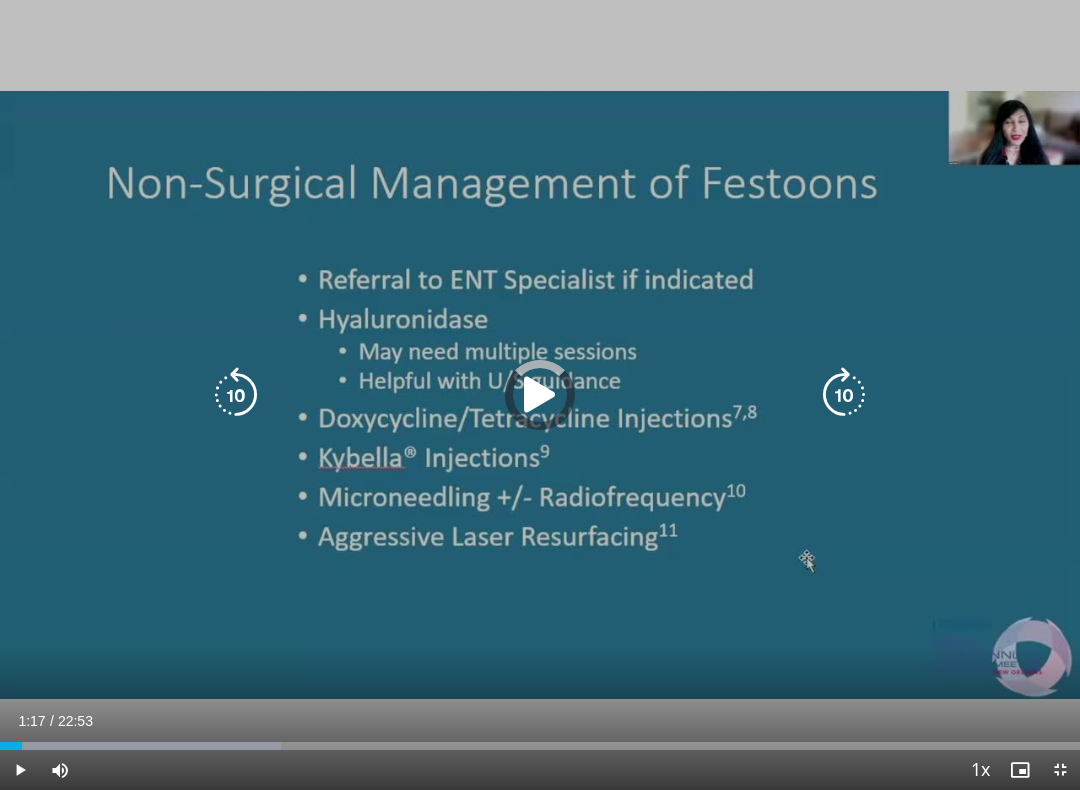 click on "Loaded :  25.98%" at bounding box center [540, 740] 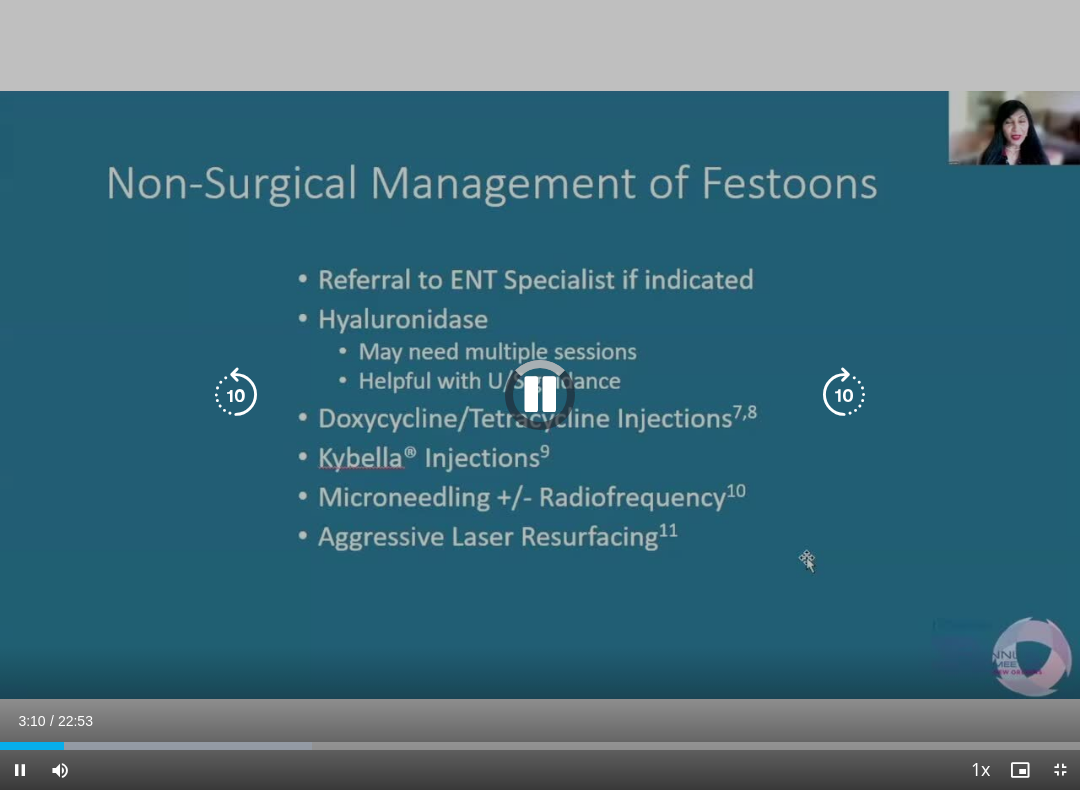 click at bounding box center (183, 746) 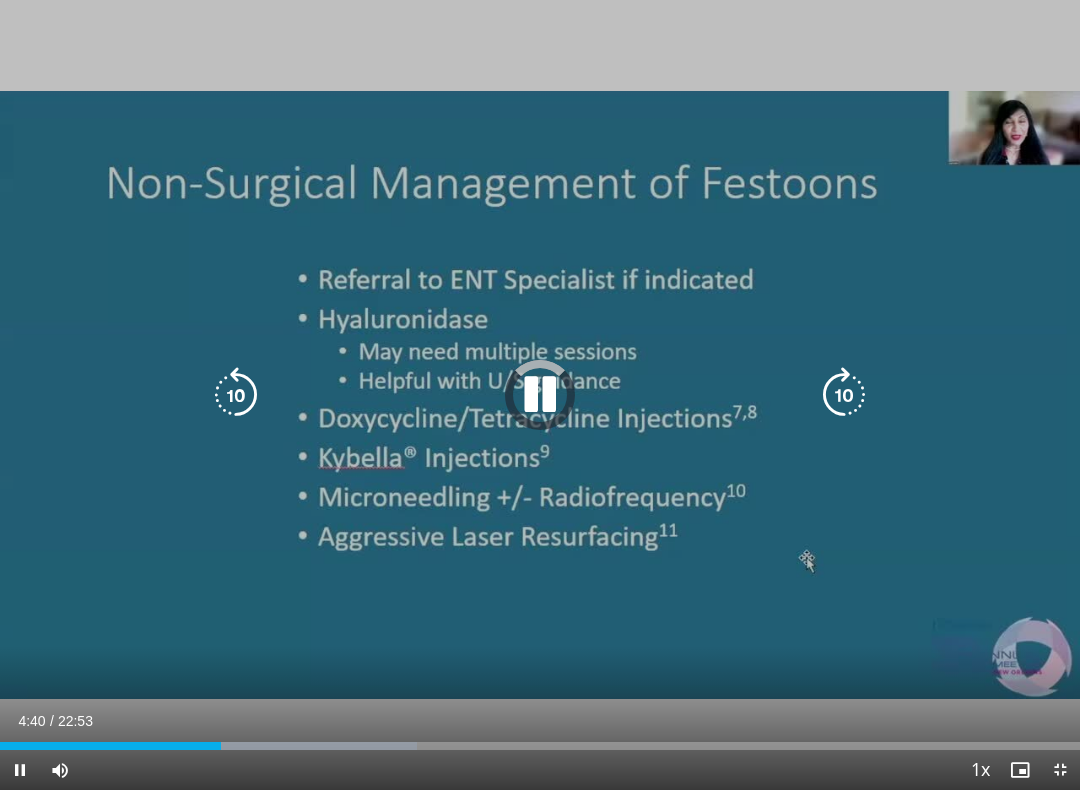 click at bounding box center [272, 746] 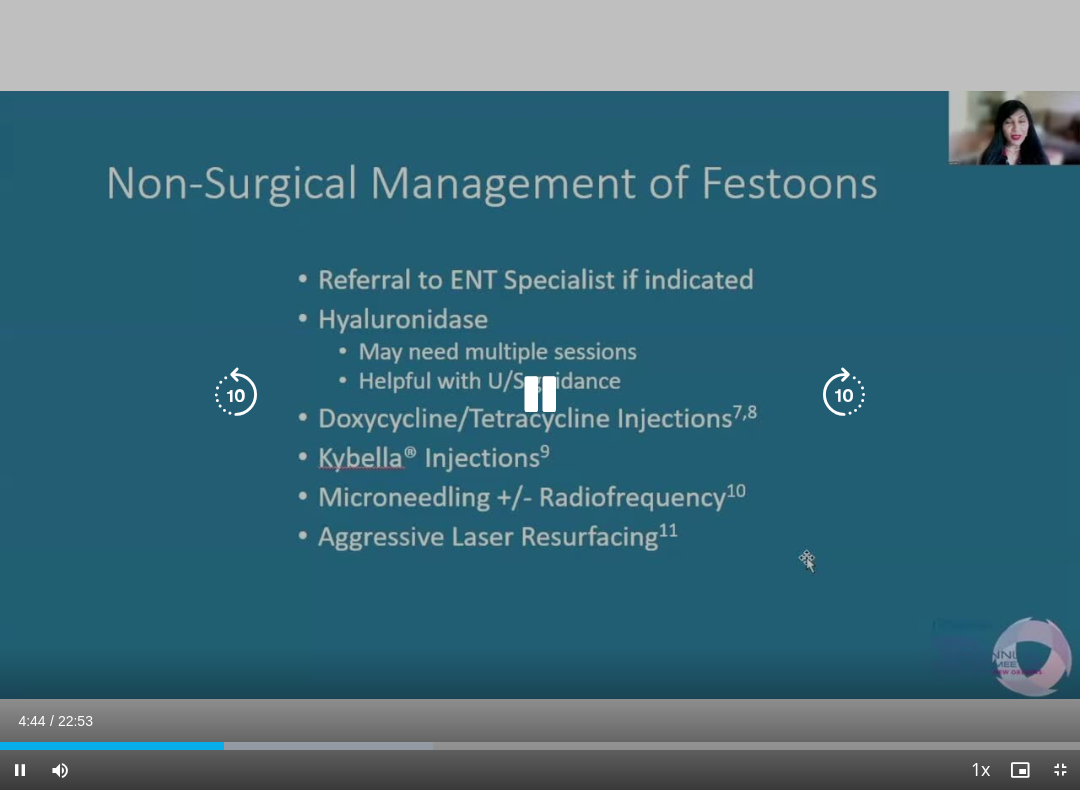 click at bounding box center [291, 746] 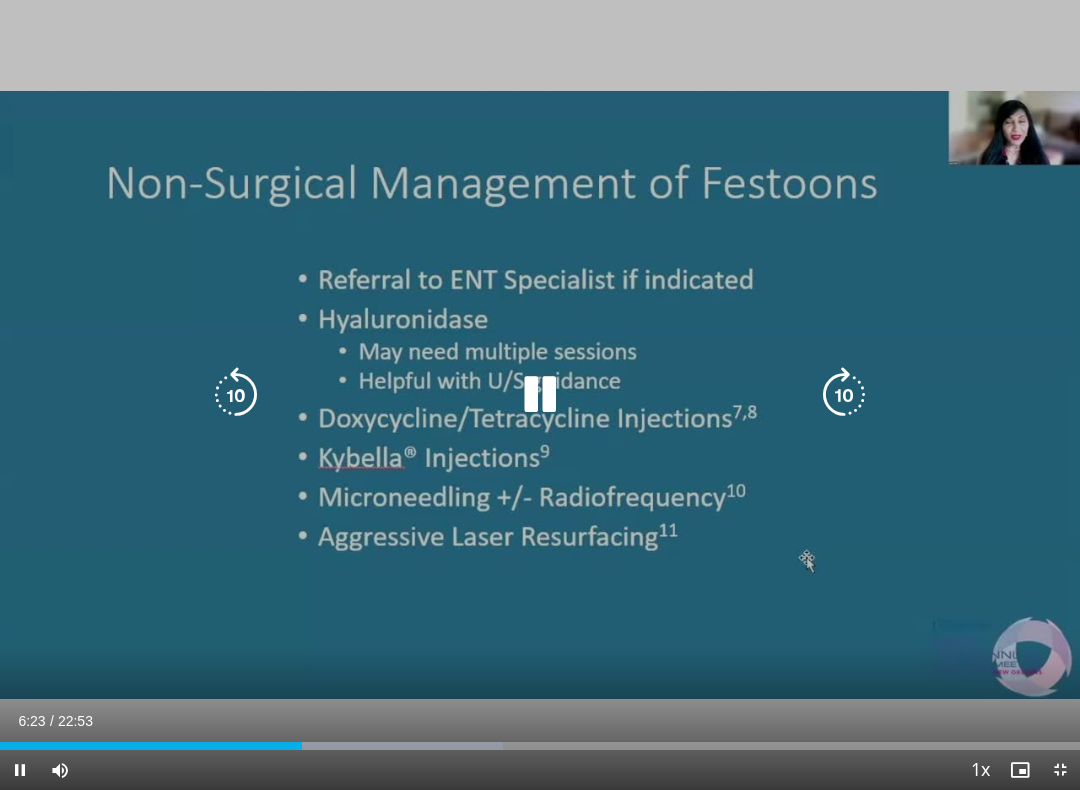 click at bounding box center [365, 746] 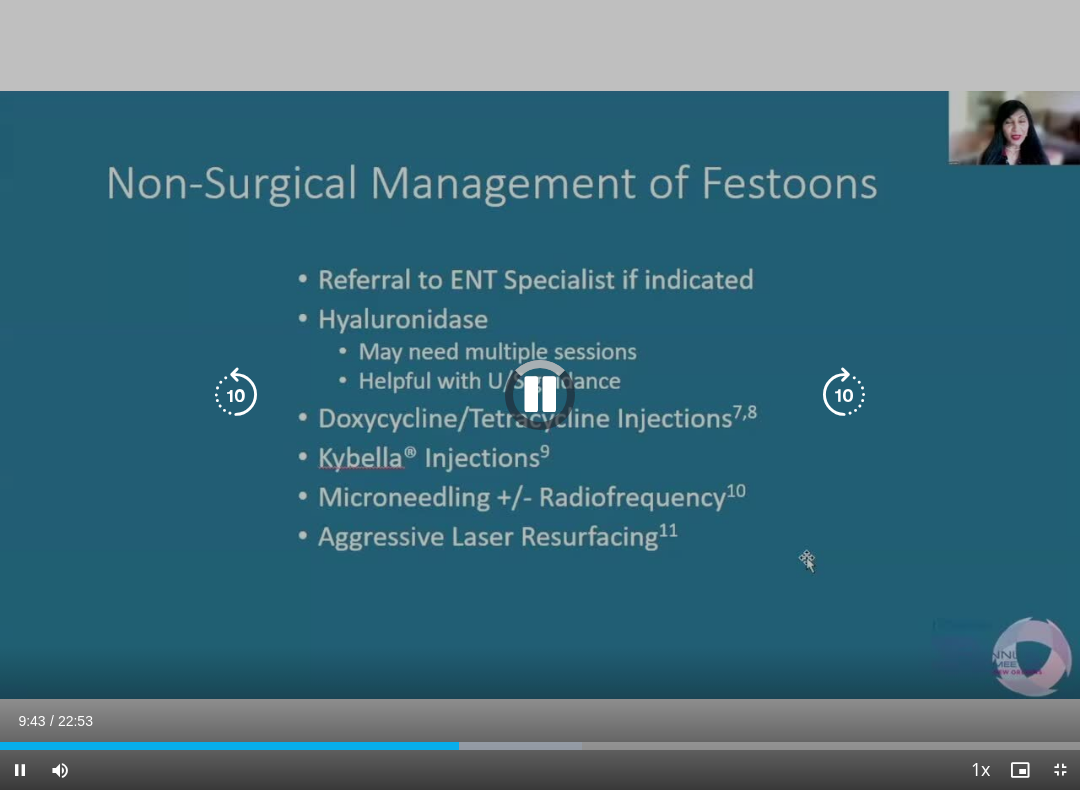 click on "Loaded :  53.89%" at bounding box center [540, 740] 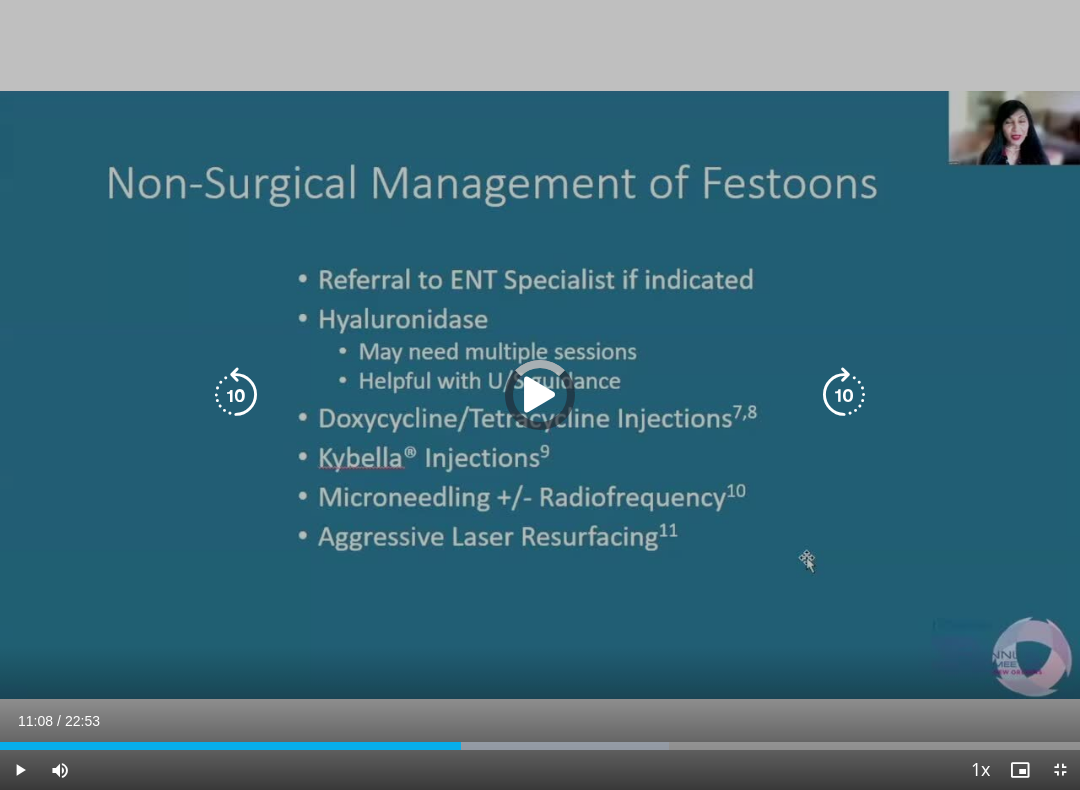 click at bounding box center (537, 746) 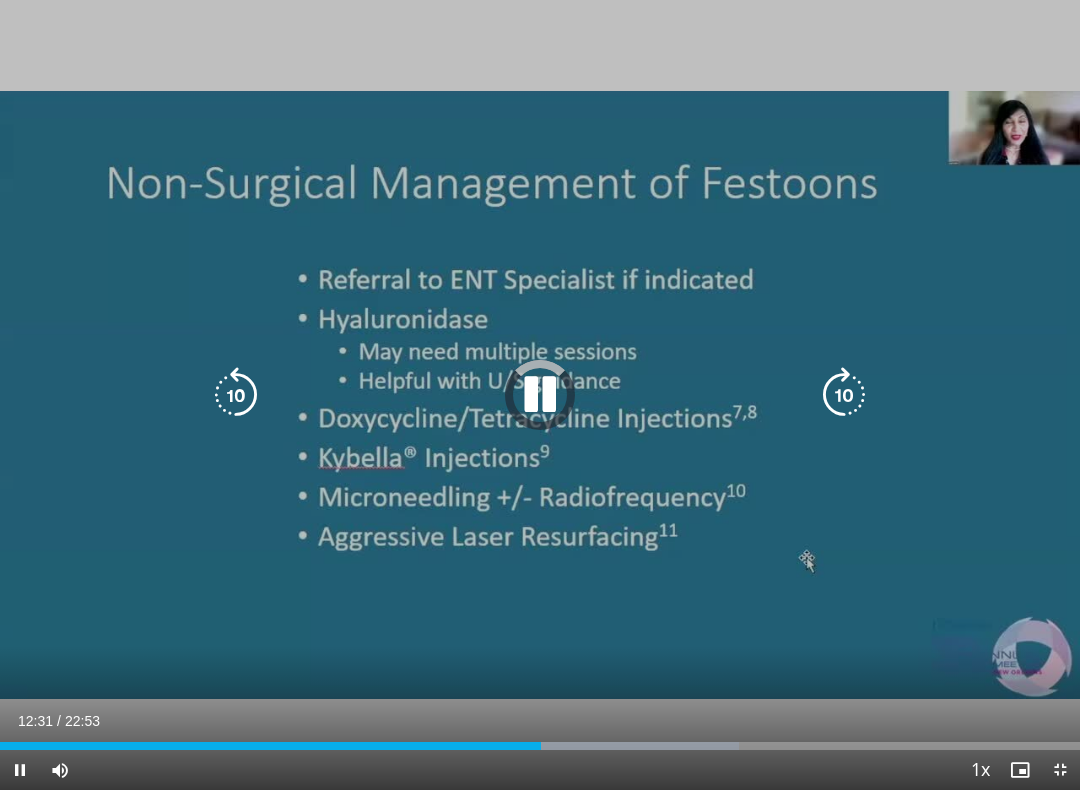 click at bounding box center (605, 746) 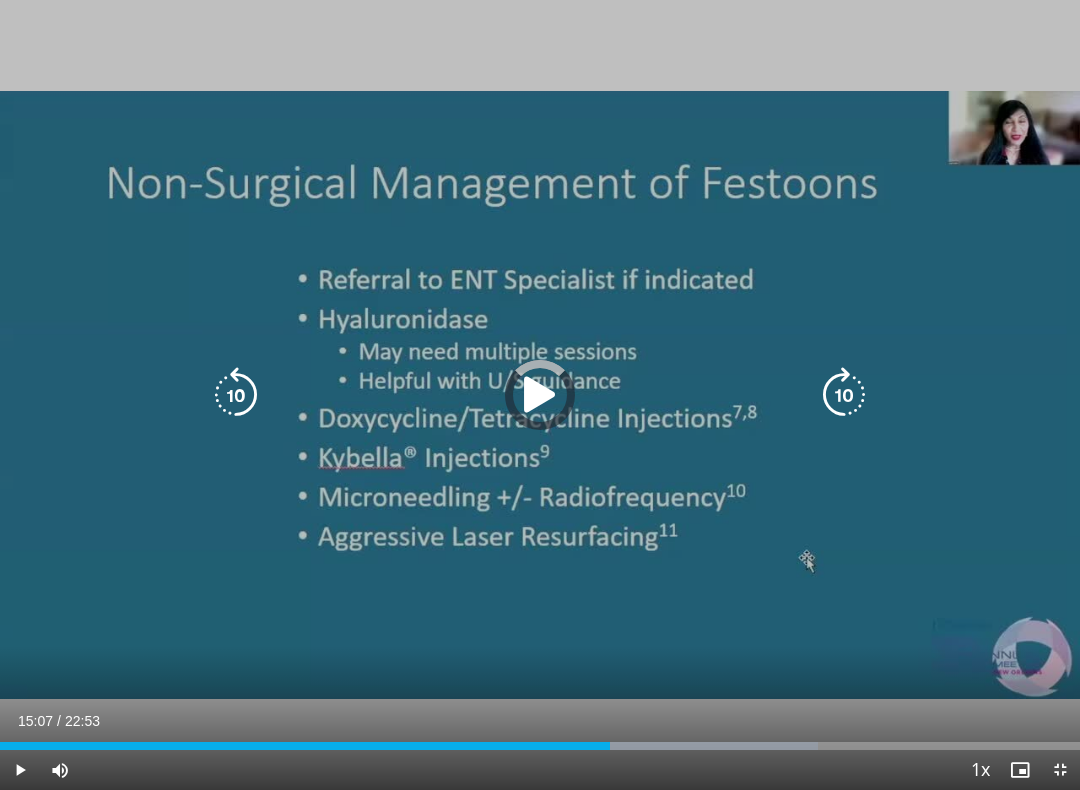 click at bounding box center (661, 746) 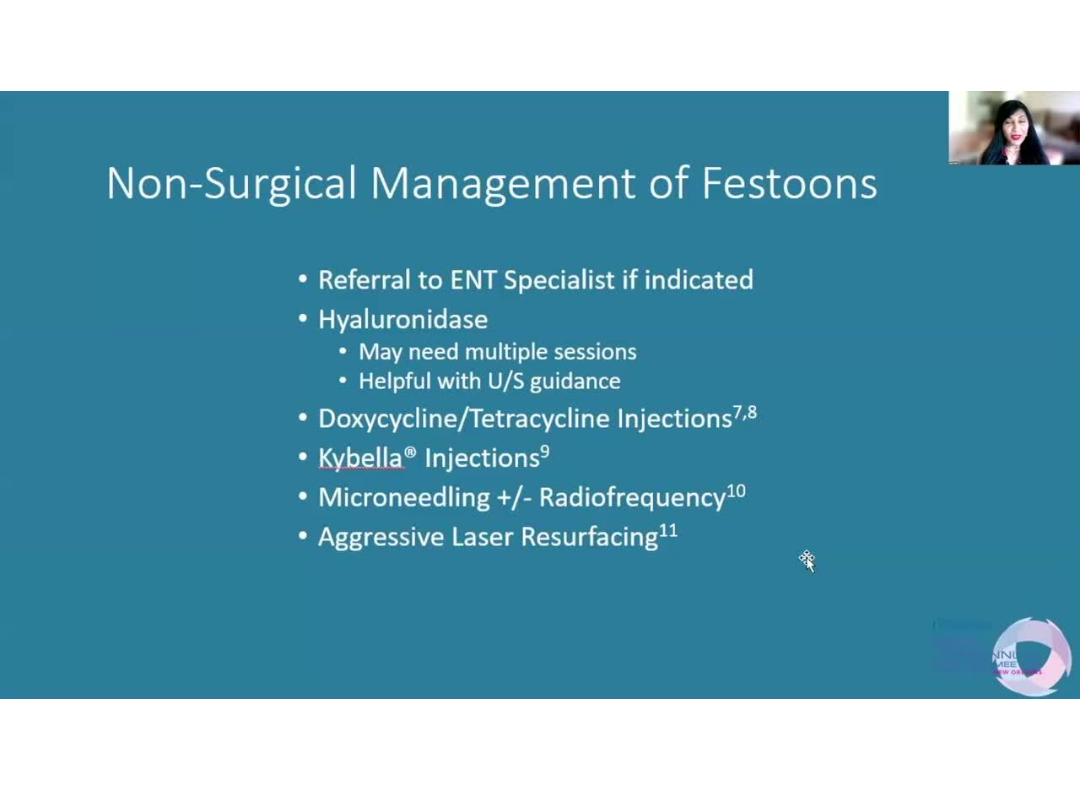 click at bounding box center (361, 786) 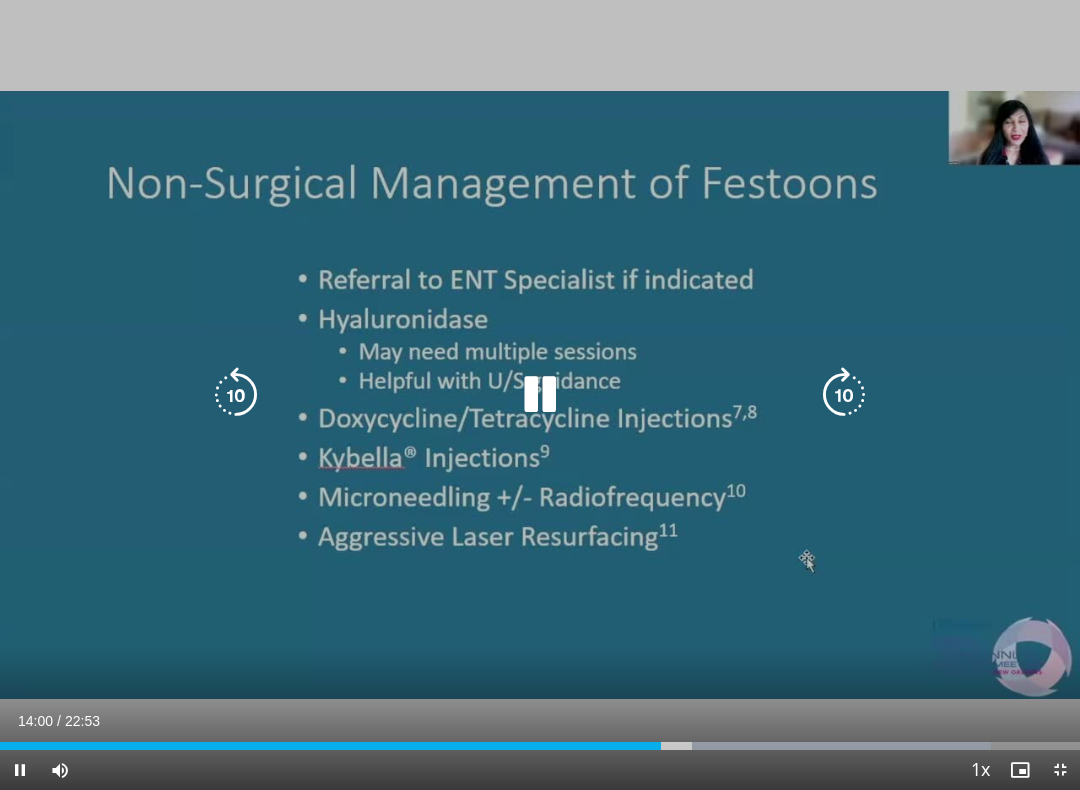 click on "Loaded :  91.76%" at bounding box center (540, 746) 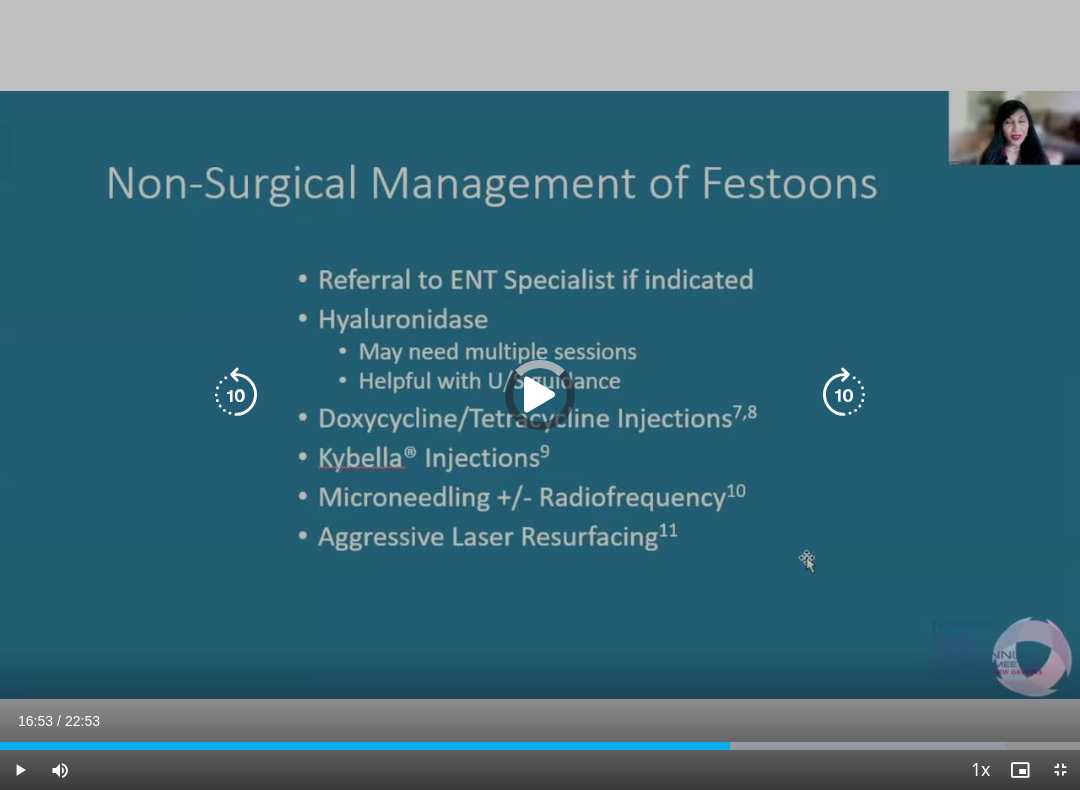 click at bounding box center (862, 746) 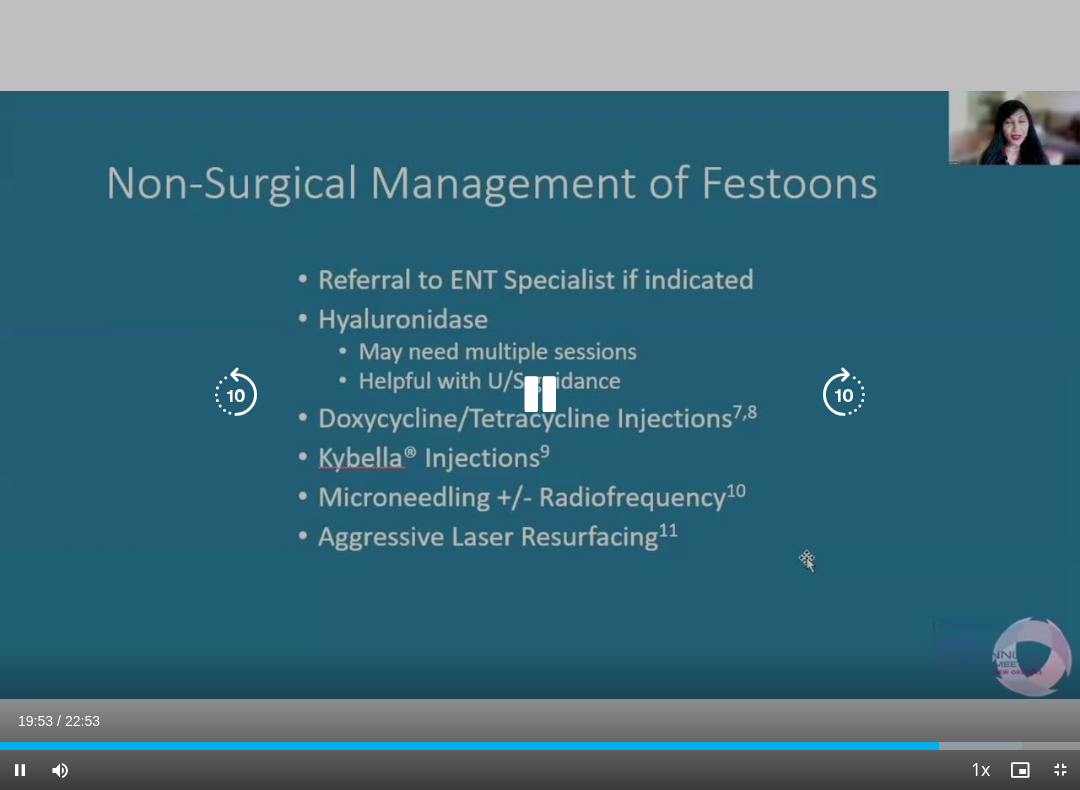 click on "10 seconds
Tap to unmute" at bounding box center (540, 395) 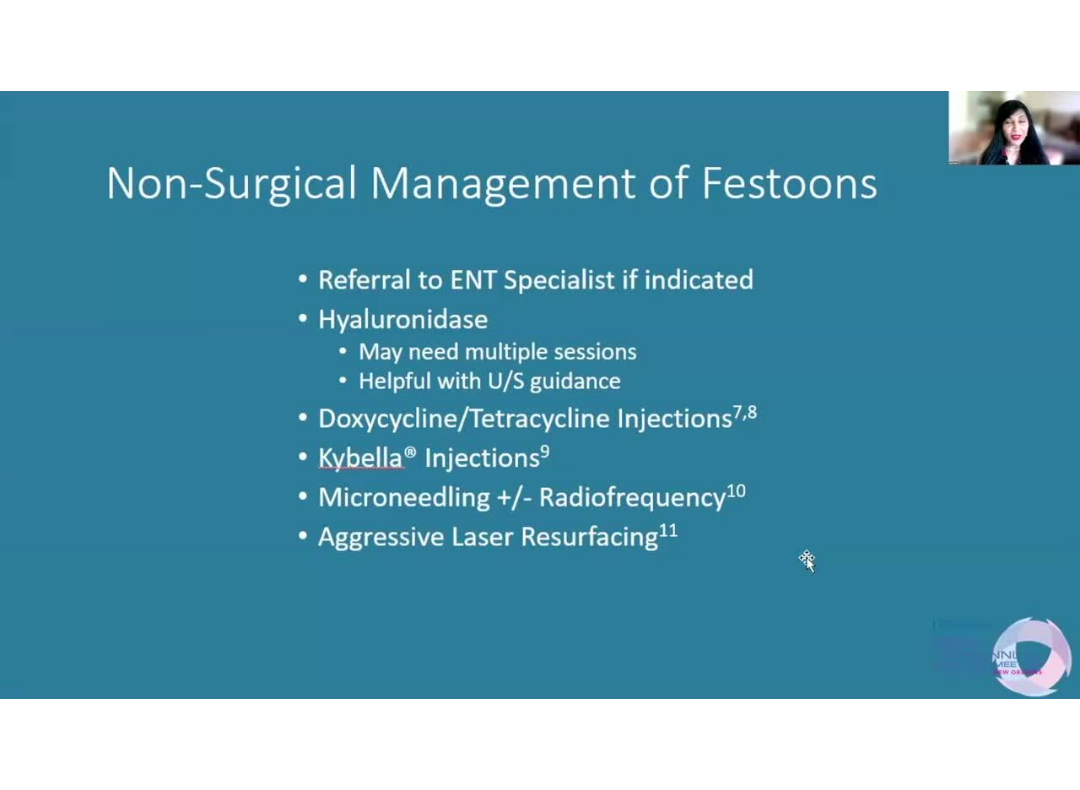 click on "10 seconds
Tap to unmute" at bounding box center (540, 395) 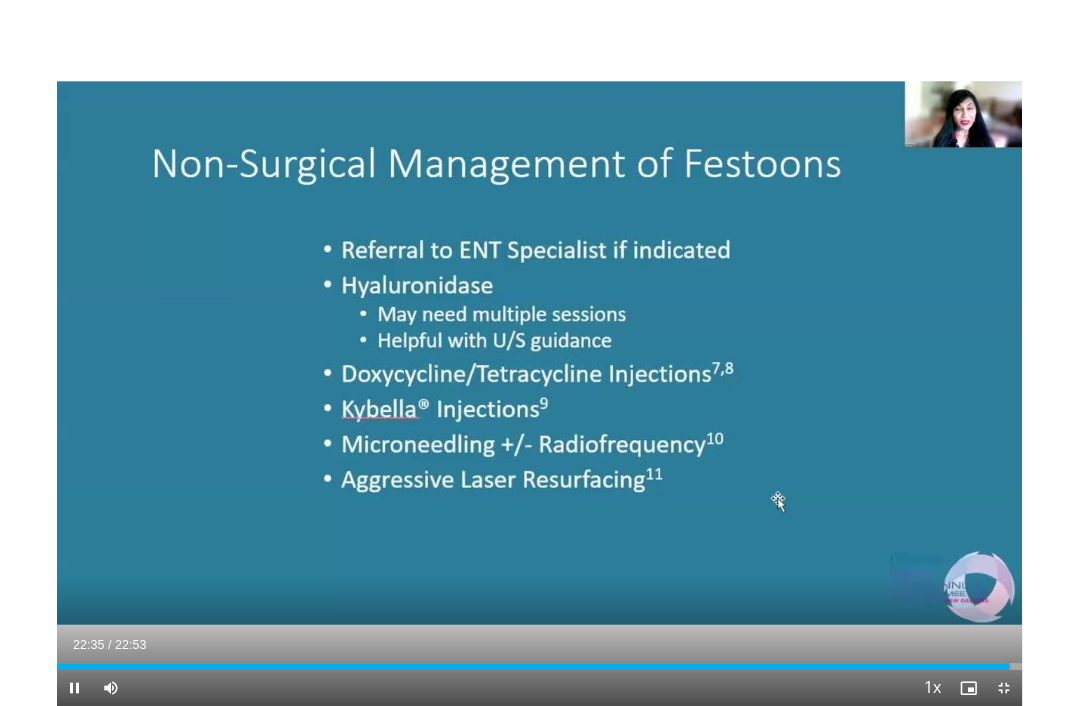 scroll, scrollTop: 0, scrollLeft: 0, axis: both 